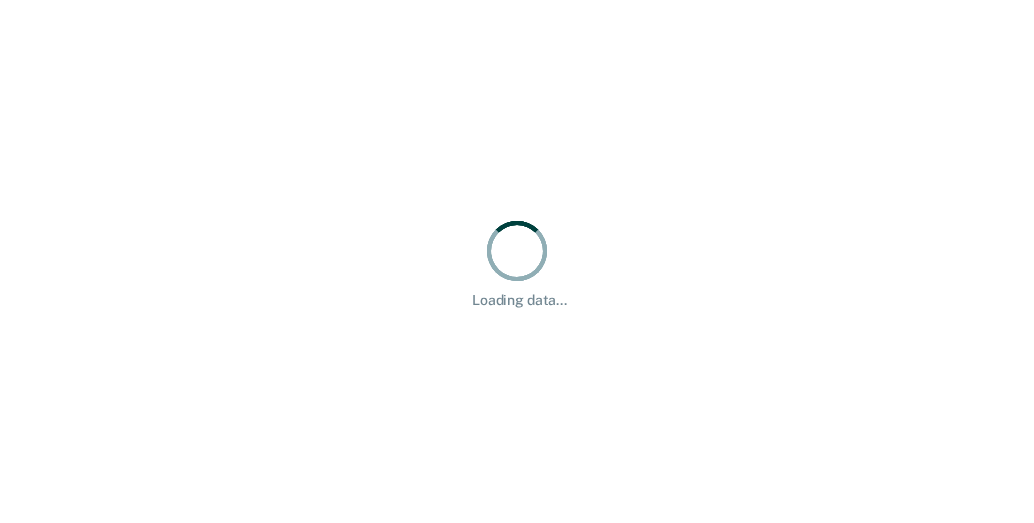 scroll, scrollTop: 0, scrollLeft: 0, axis: both 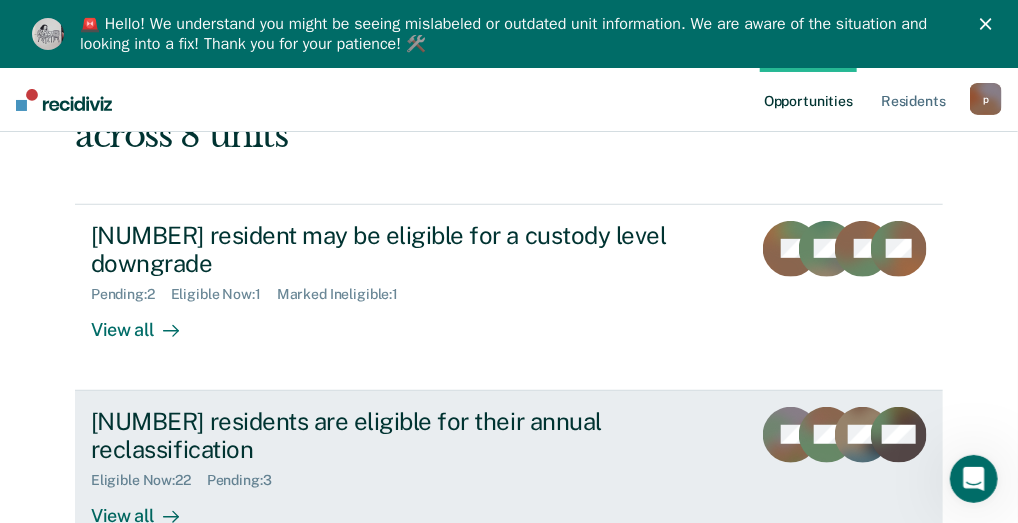 click on "[NUMBER] residents are eligible for their annual reclassification" at bounding box center [413, 436] 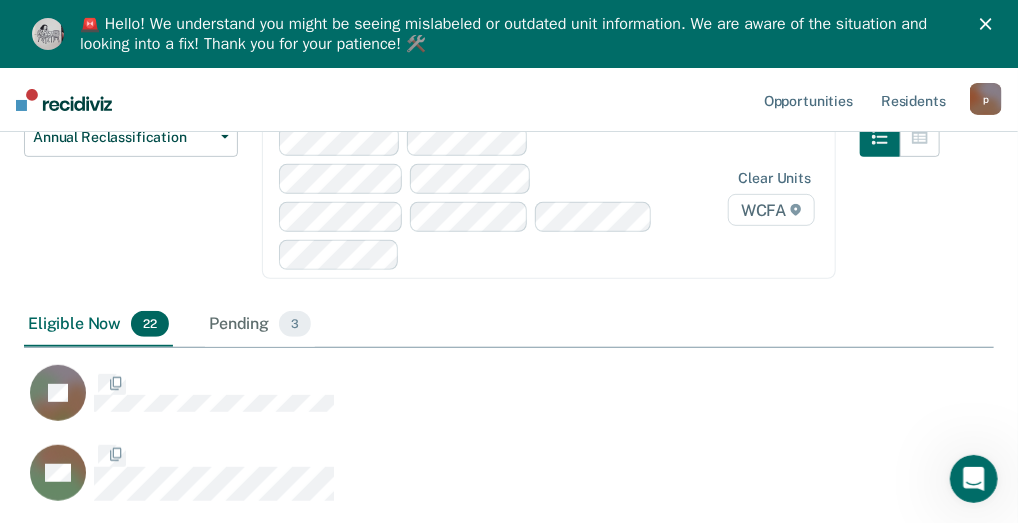 scroll, scrollTop: 0, scrollLeft: 0, axis: both 